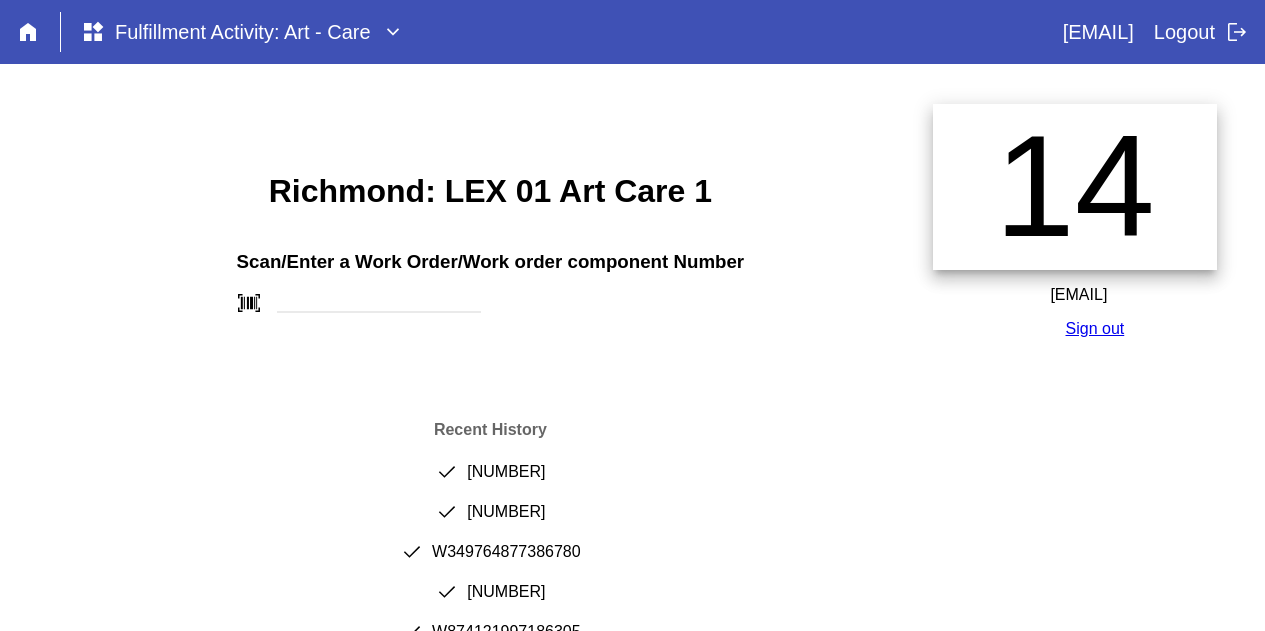 scroll, scrollTop: 0, scrollLeft: 0, axis: both 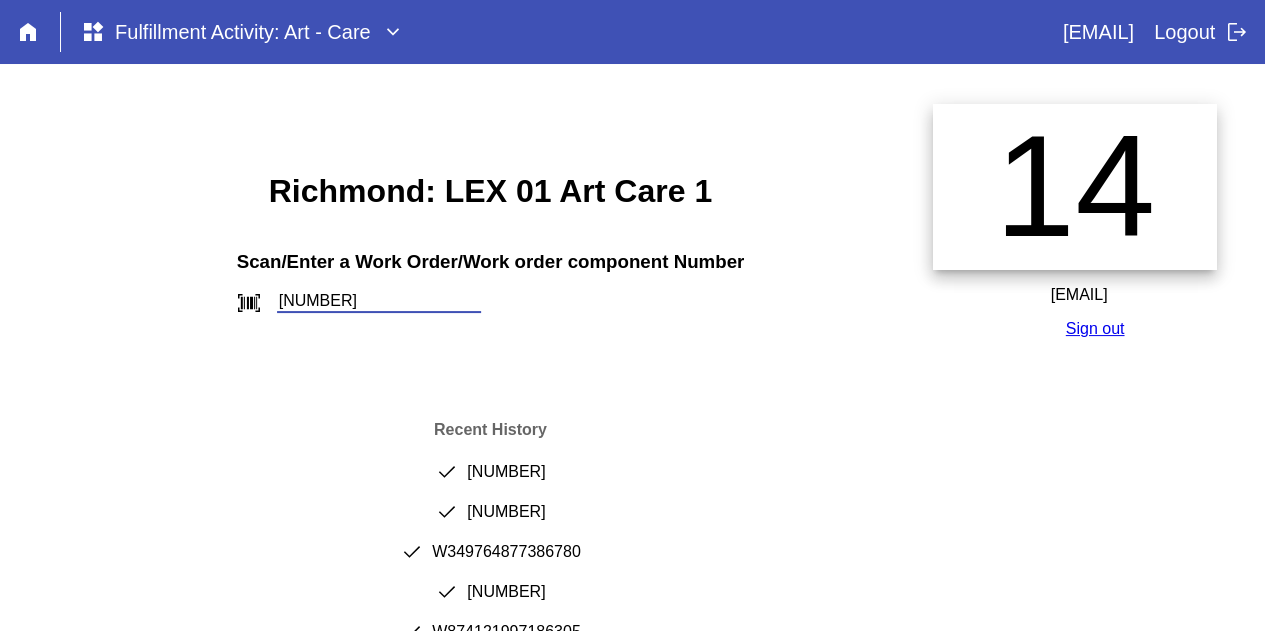 type on "W541406072639276" 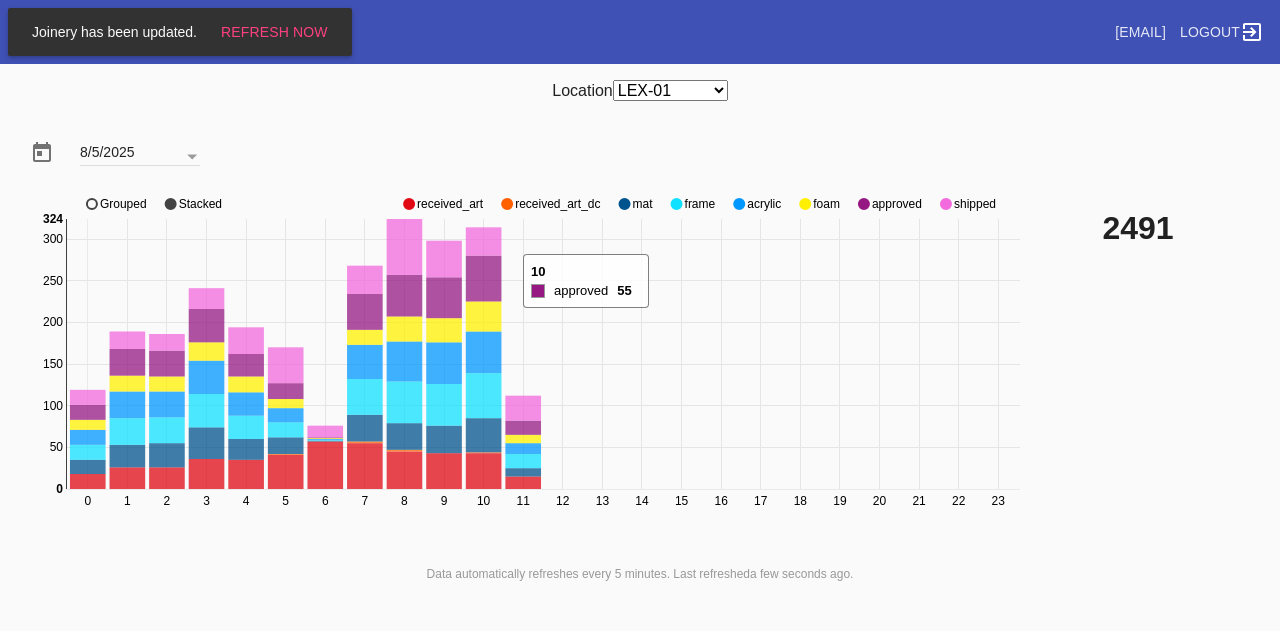 scroll, scrollTop: 0, scrollLeft: 0, axis: both 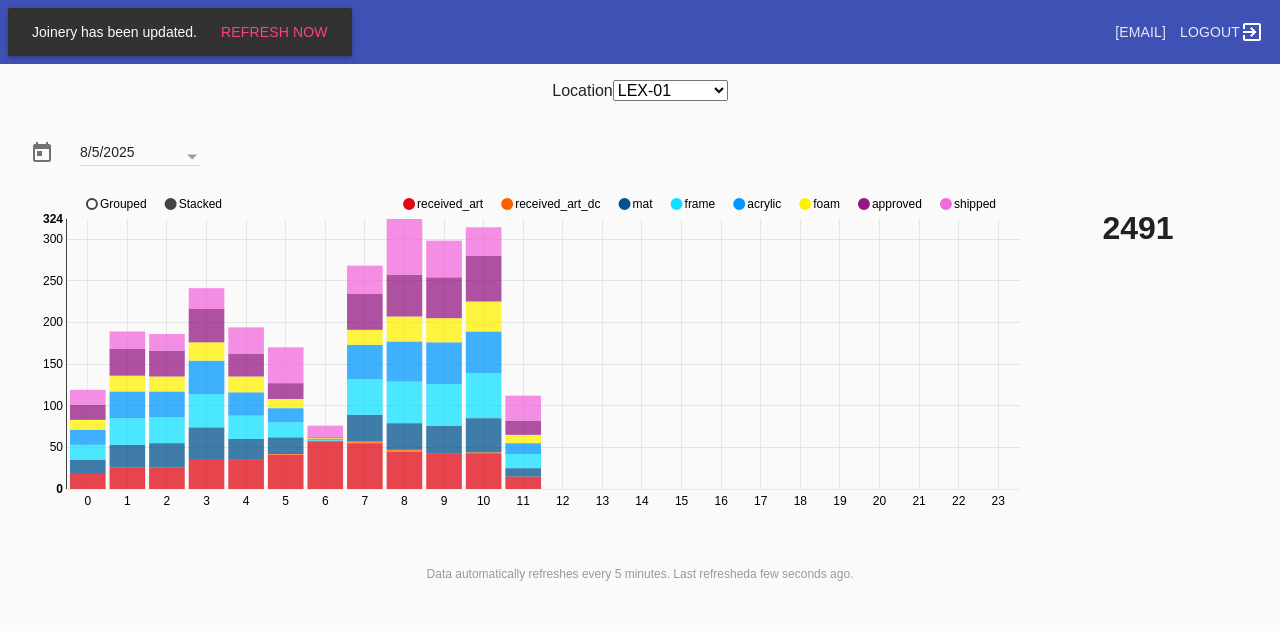 click on "approved" 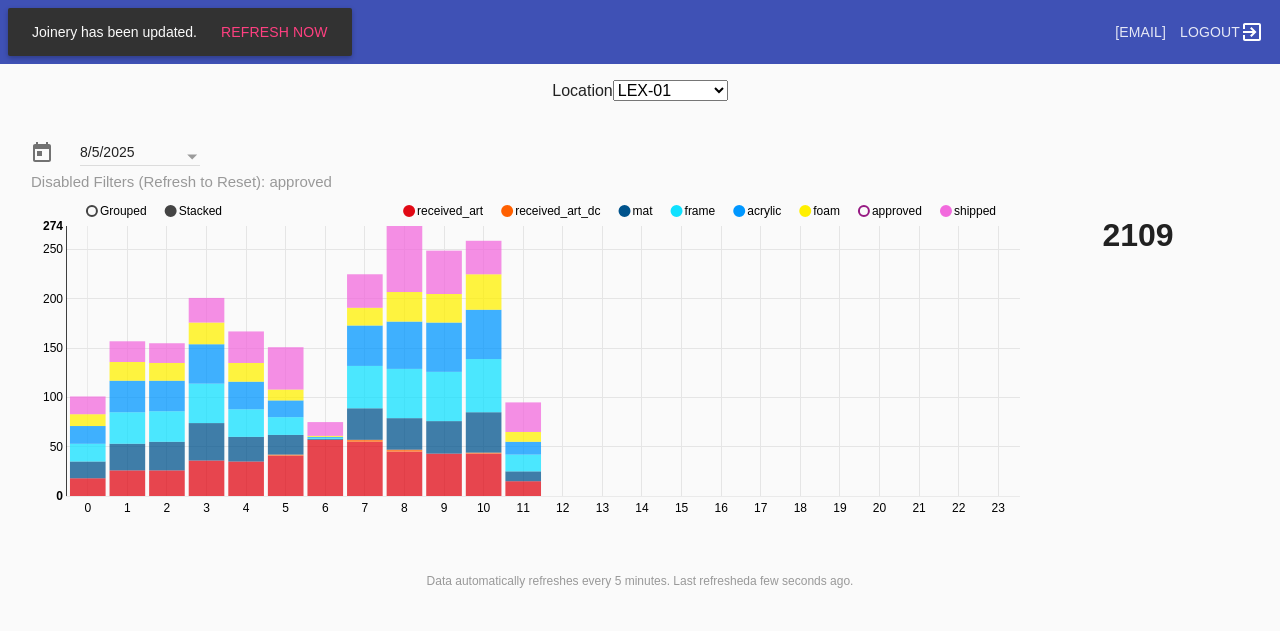 click on "approved" 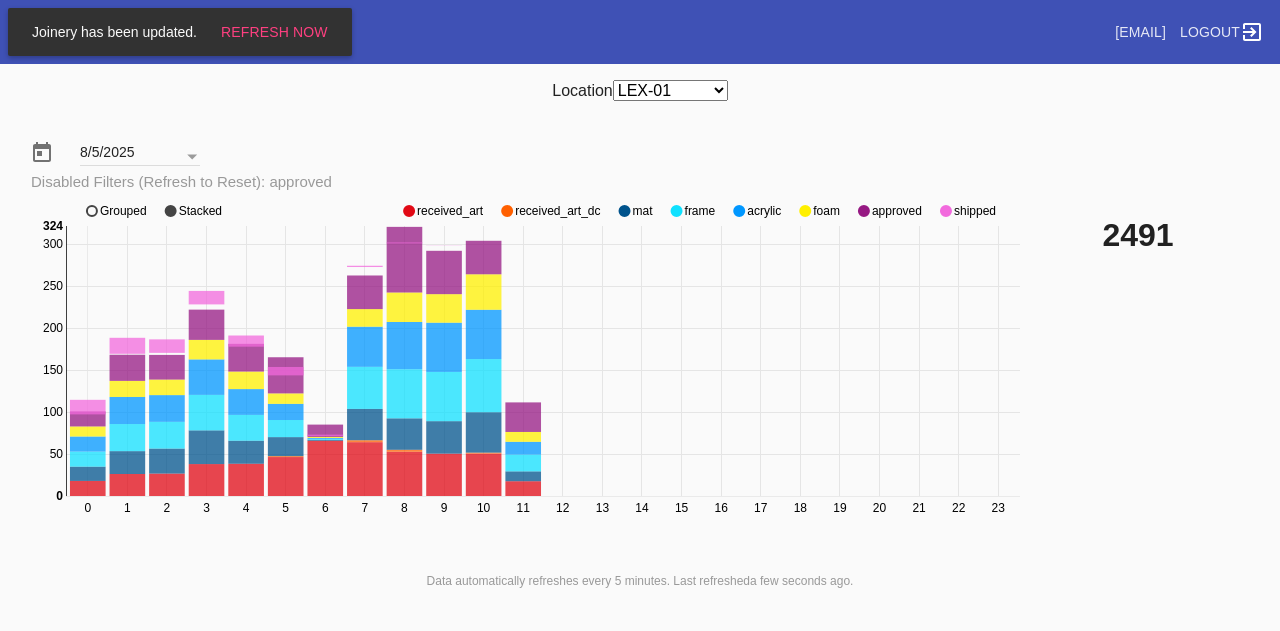 click on "approved" 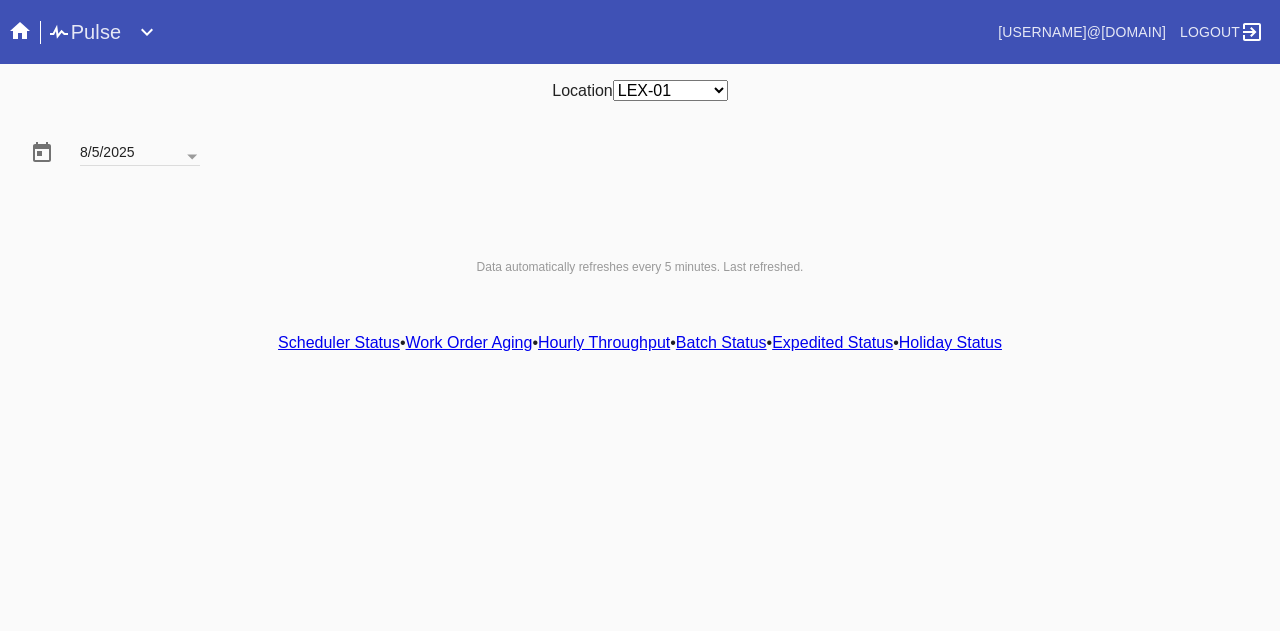 scroll, scrollTop: 0, scrollLeft: 0, axis: both 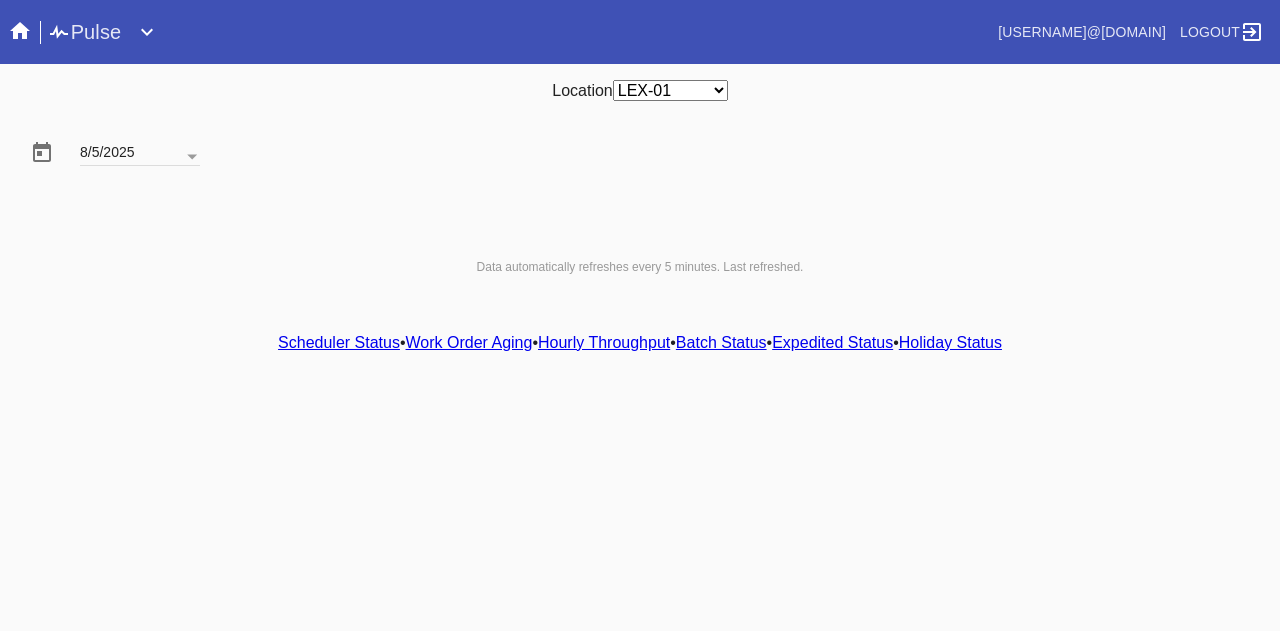 click on "Hourly Throughput" at bounding box center [604, 342] 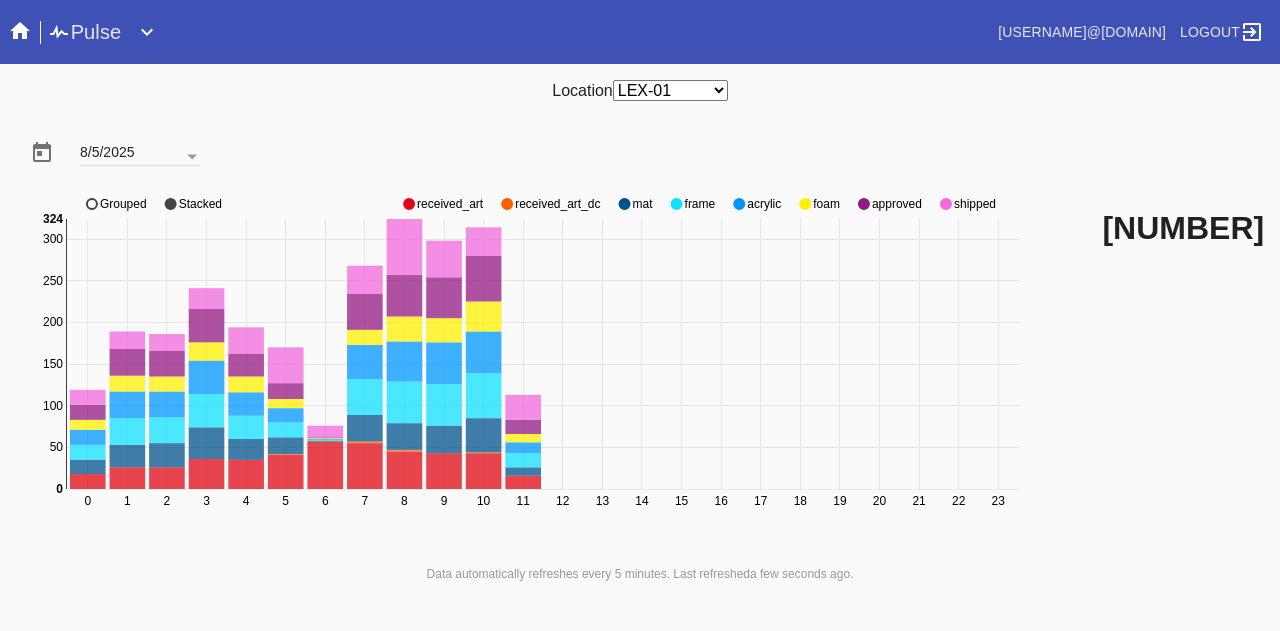 click on "approved" 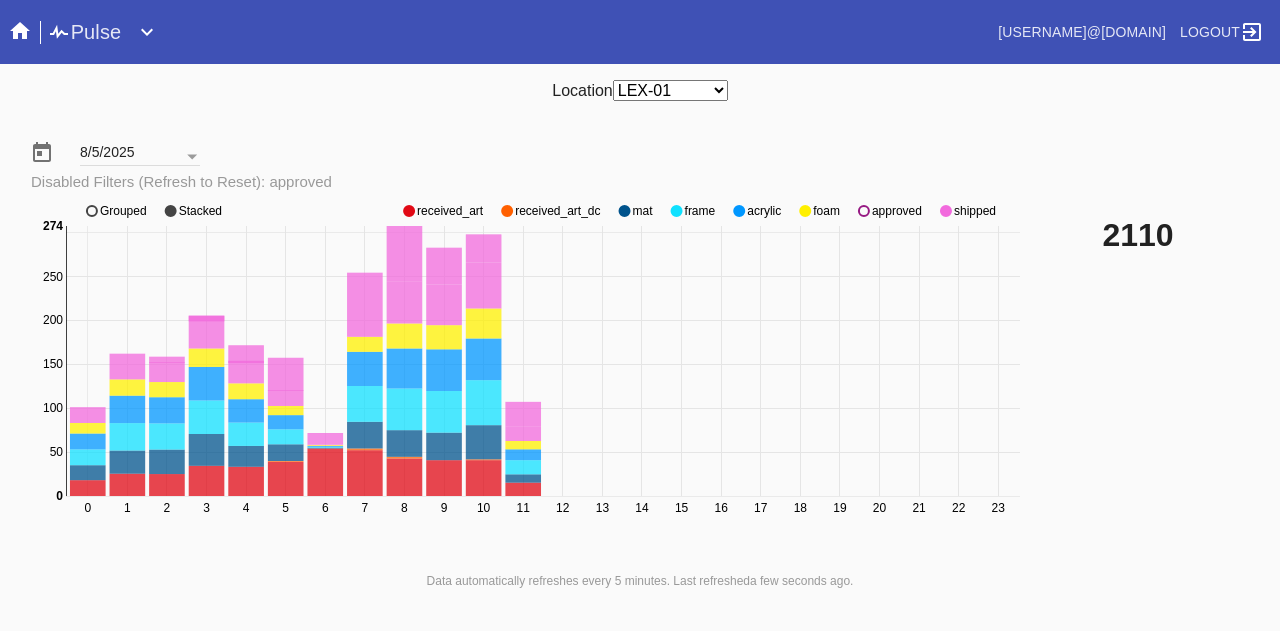 click on "approved" 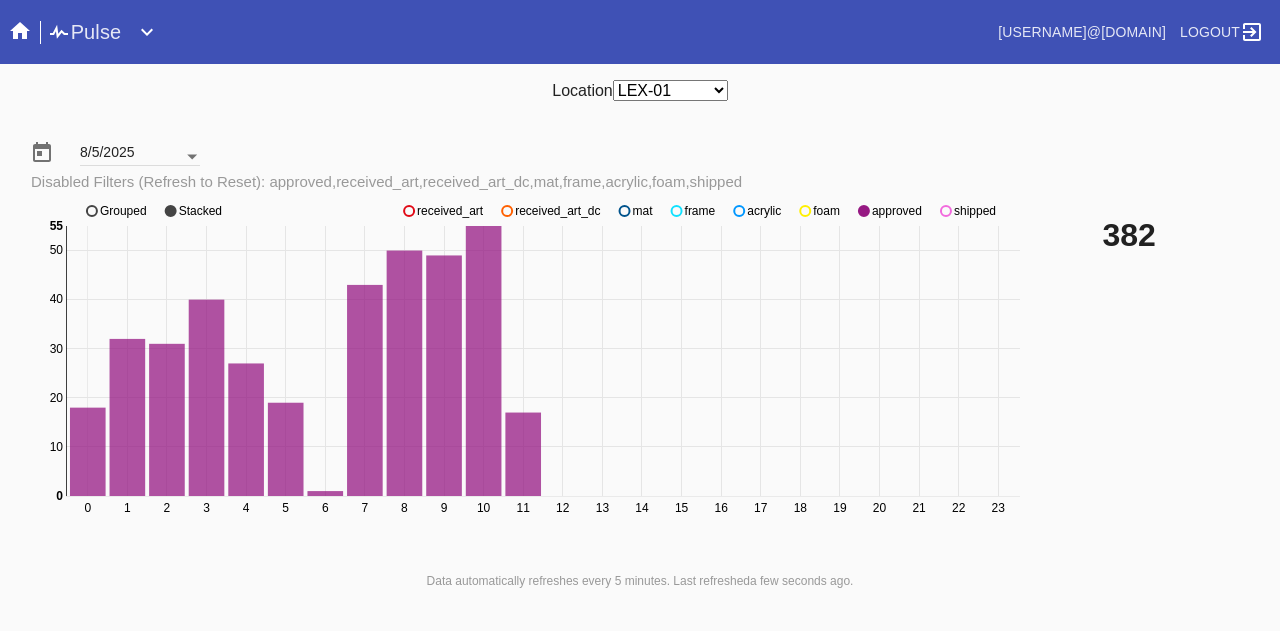 click at bounding box center [192, 157] 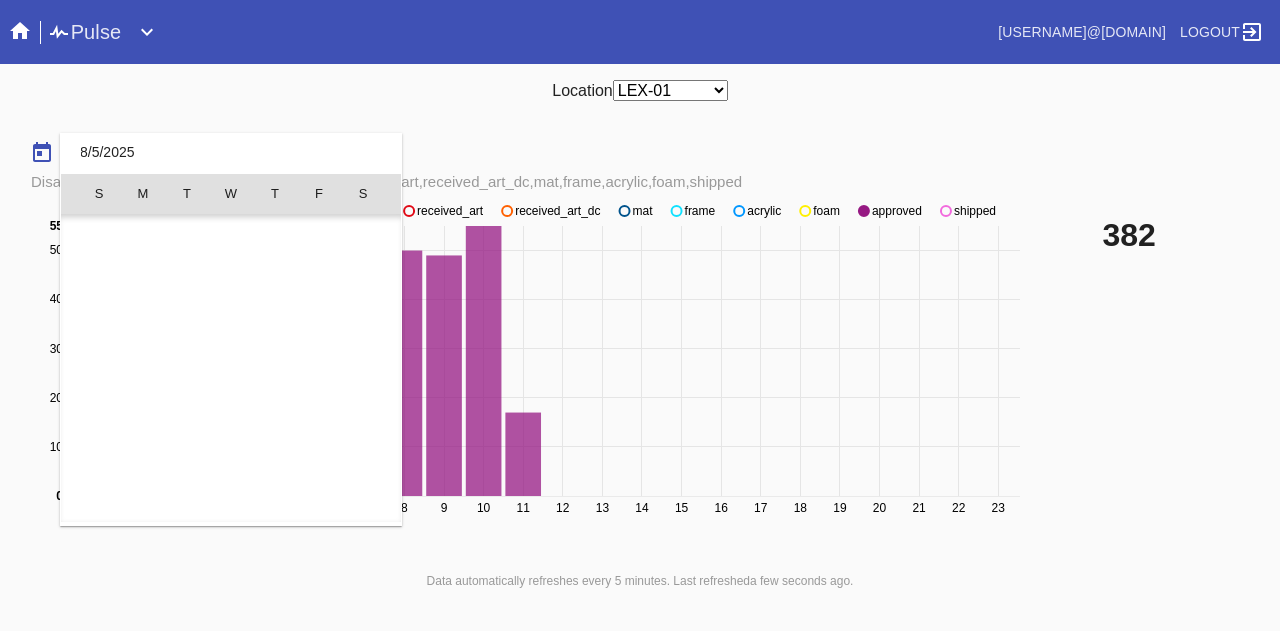 scroll, scrollTop: 462955, scrollLeft: 0, axis: vertical 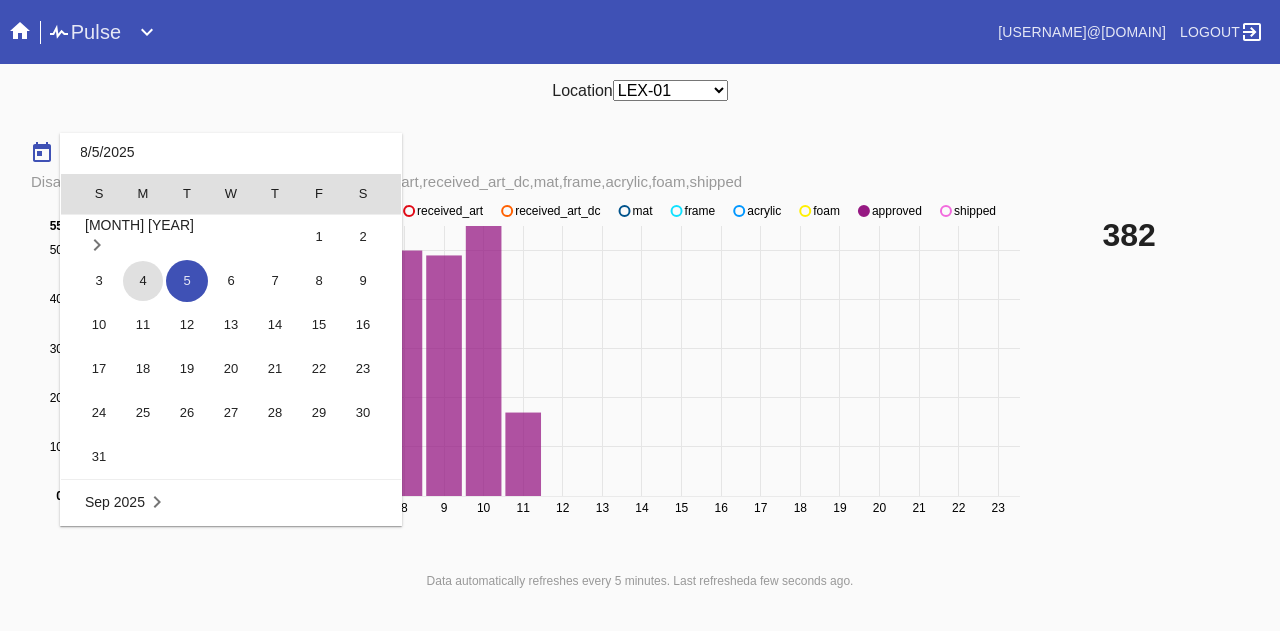 click on "4" at bounding box center [143, 281] 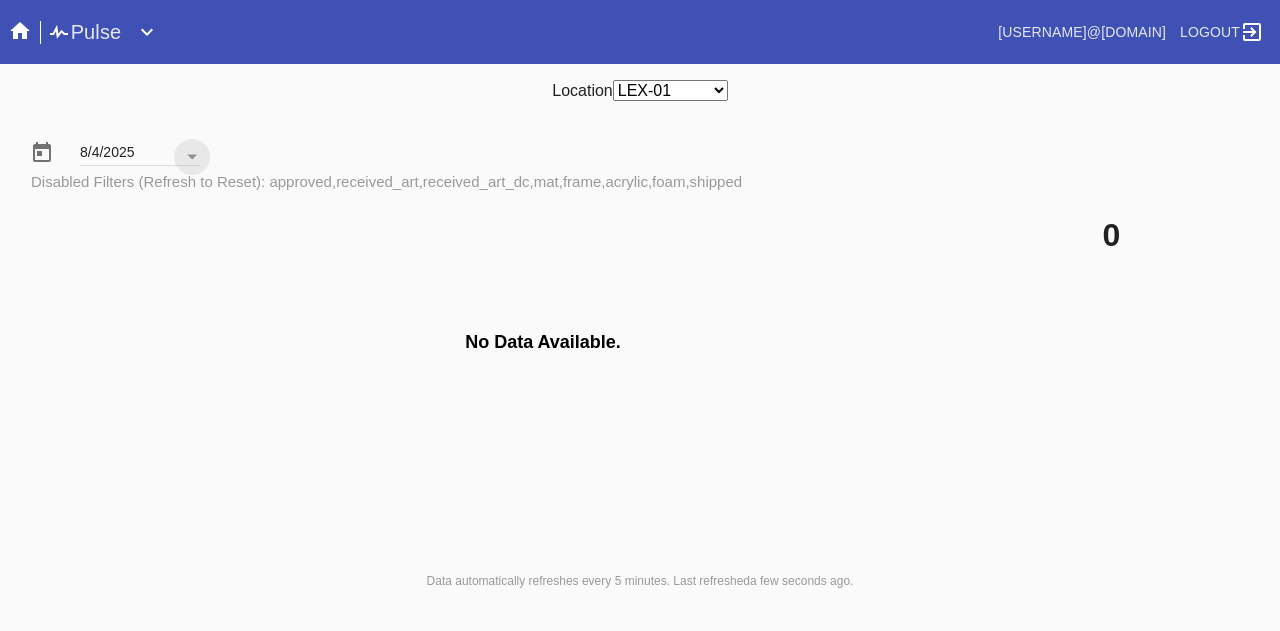 scroll, scrollTop: 99, scrollLeft: 0, axis: vertical 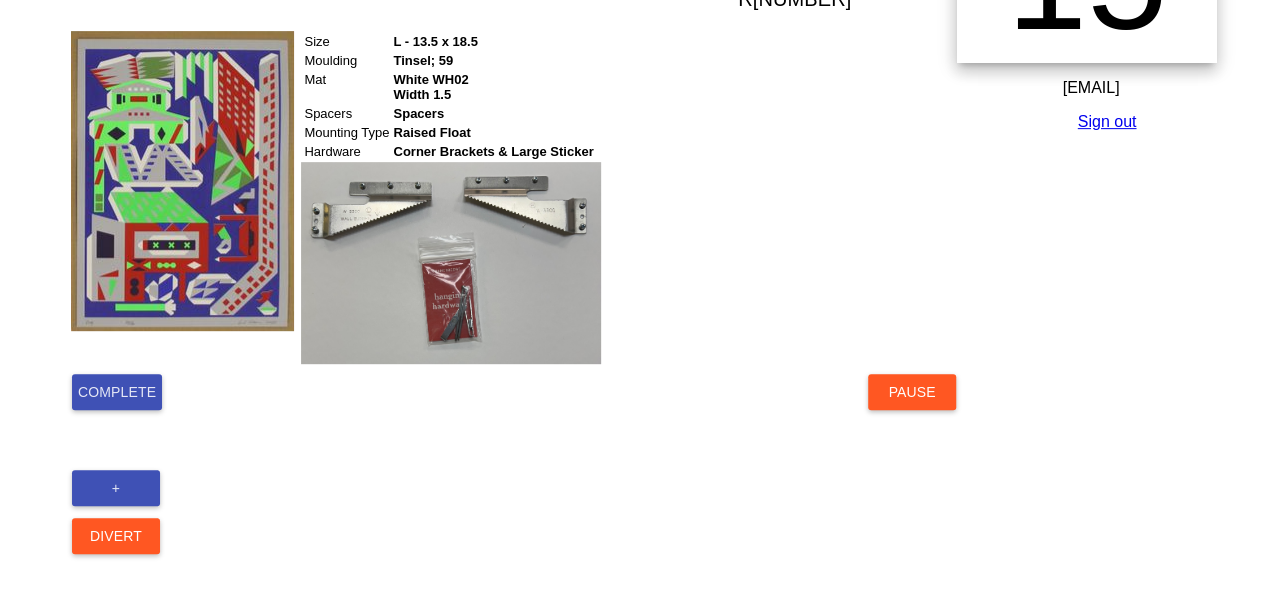 click on "Complete" at bounding box center [117, 392] 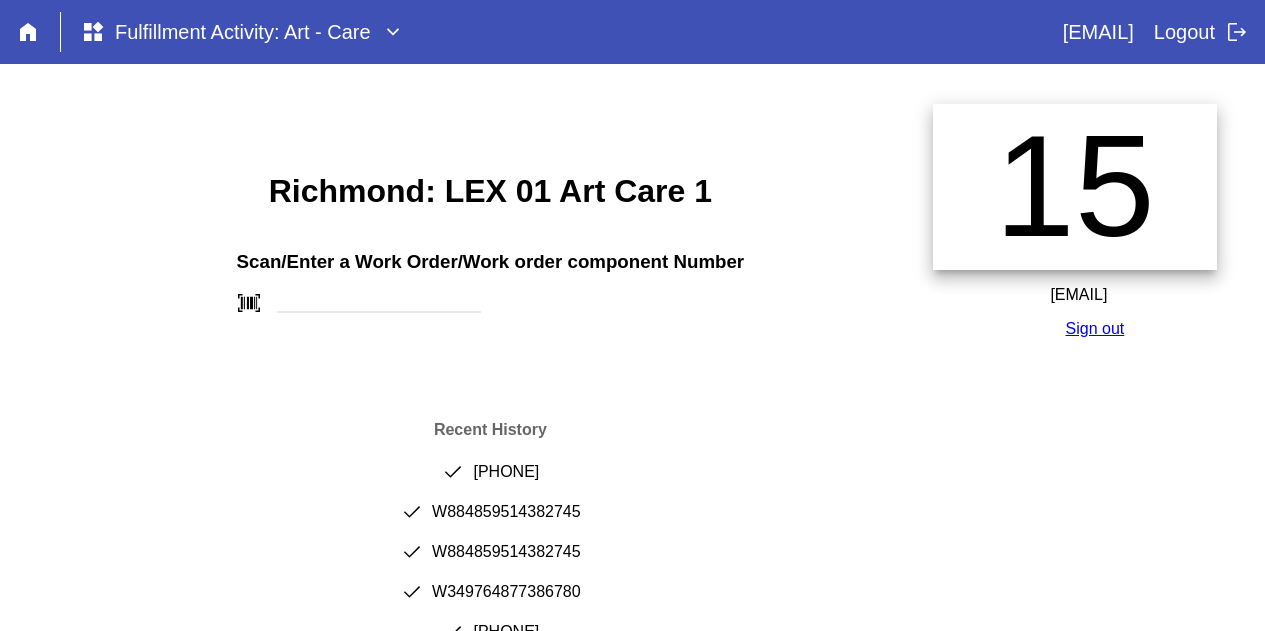 scroll, scrollTop: 0, scrollLeft: 0, axis: both 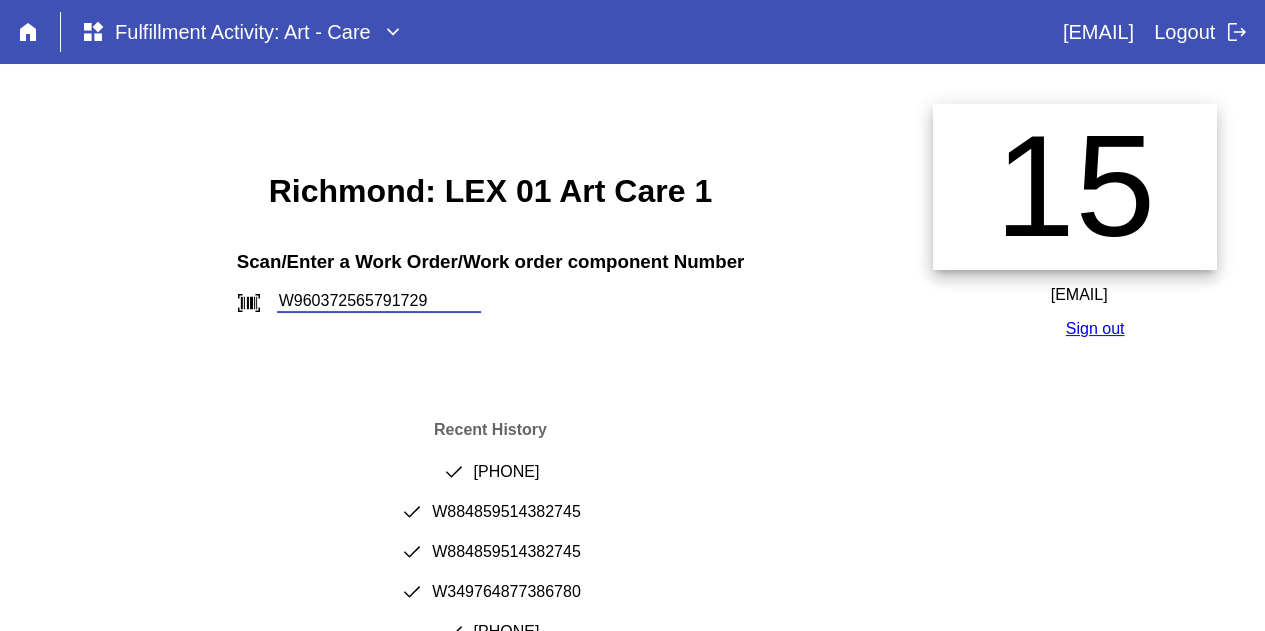 type on "W960372565791729" 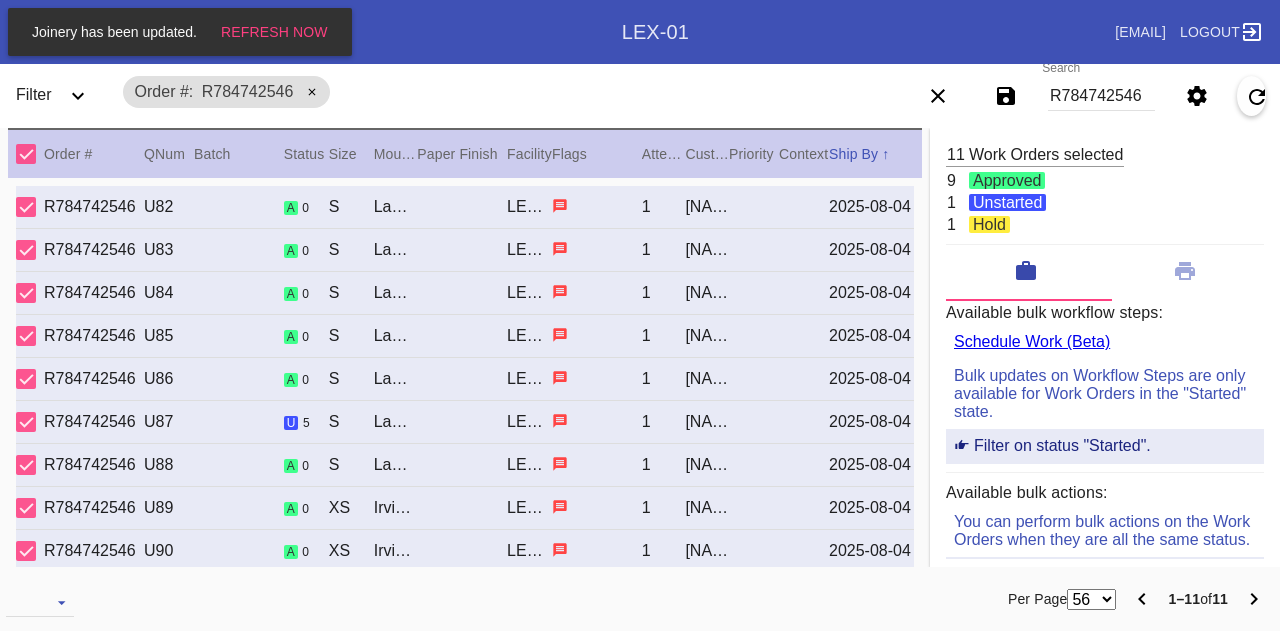 scroll, scrollTop: 0, scrollLeft: 0, axis: both 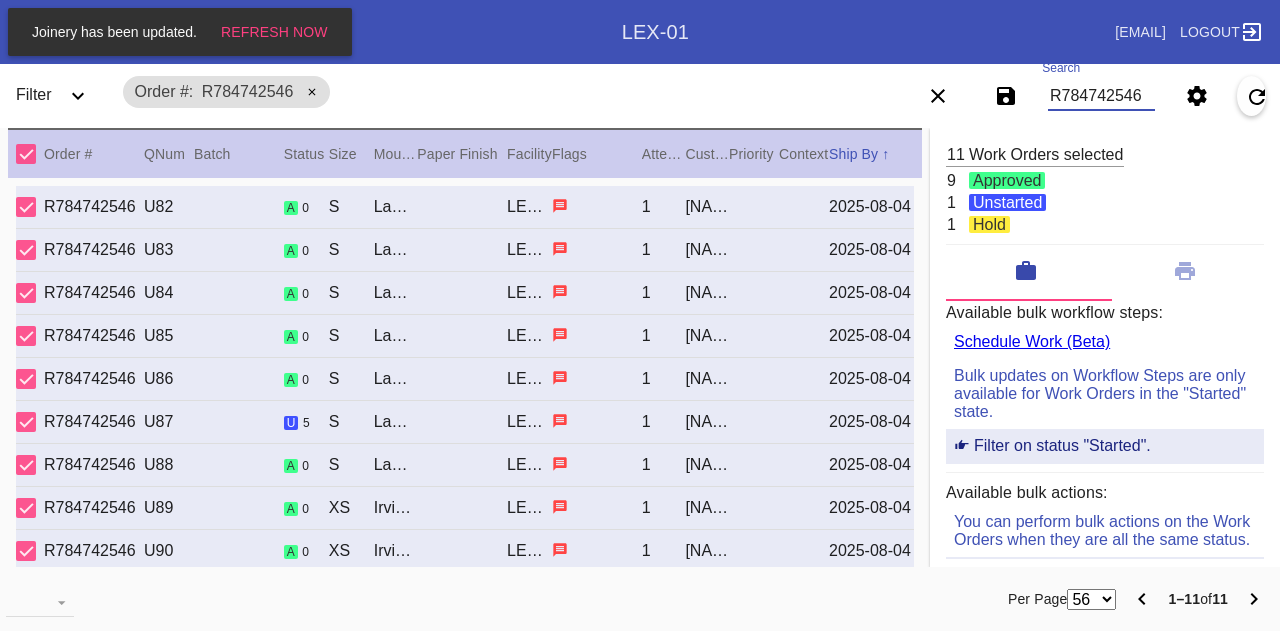 click on "R784742546" at bounding box center [1101, 96] 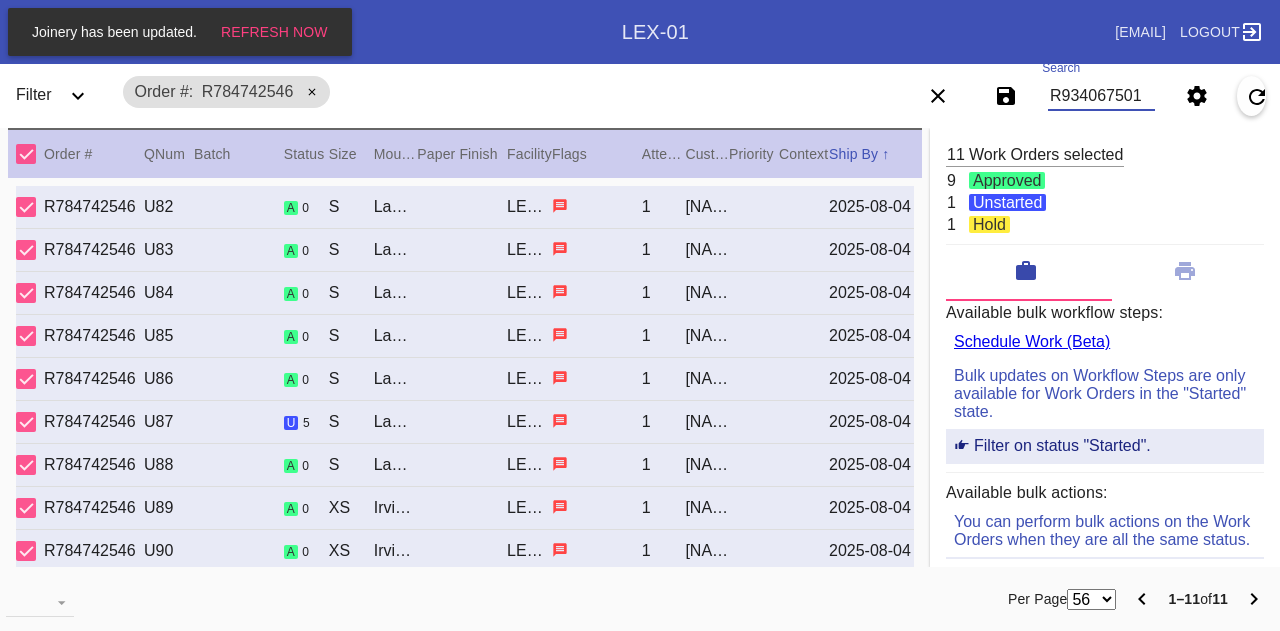 type on "R934067501" 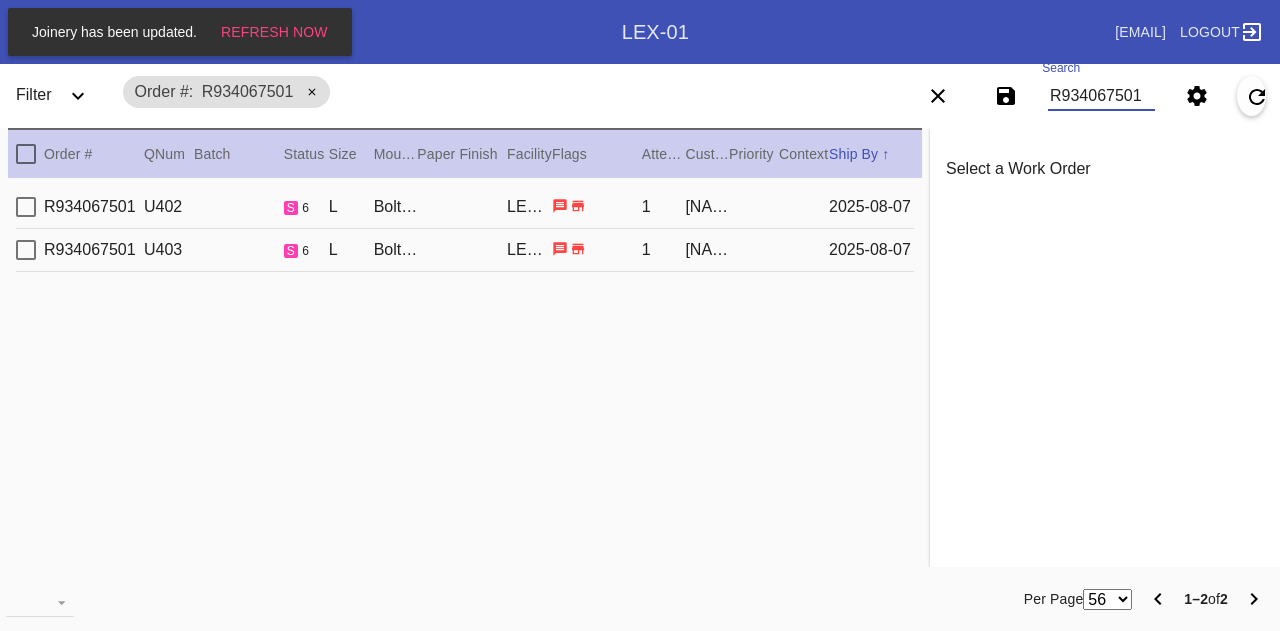 click on "R934067501 U402 s   6 L Bolton / No Mat LEX-01 1 aleksandra grinshteyn
2025-08-07" at bounding box center (465, 207) 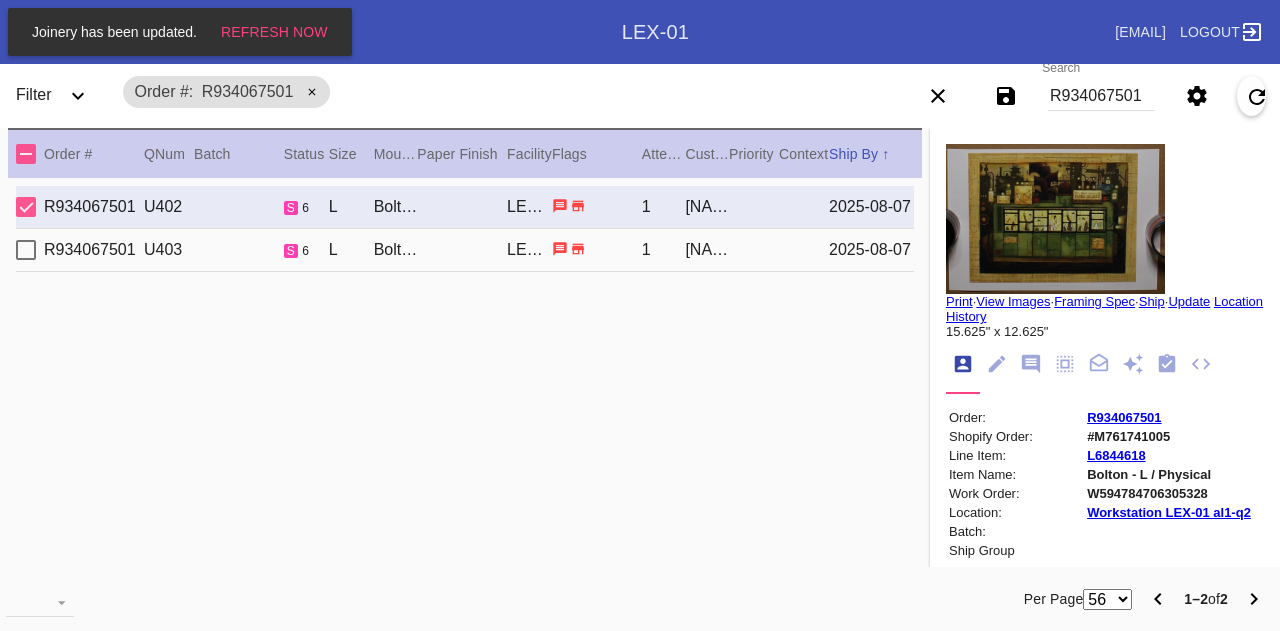click on "View Images" at bounding box center (1013, 301) 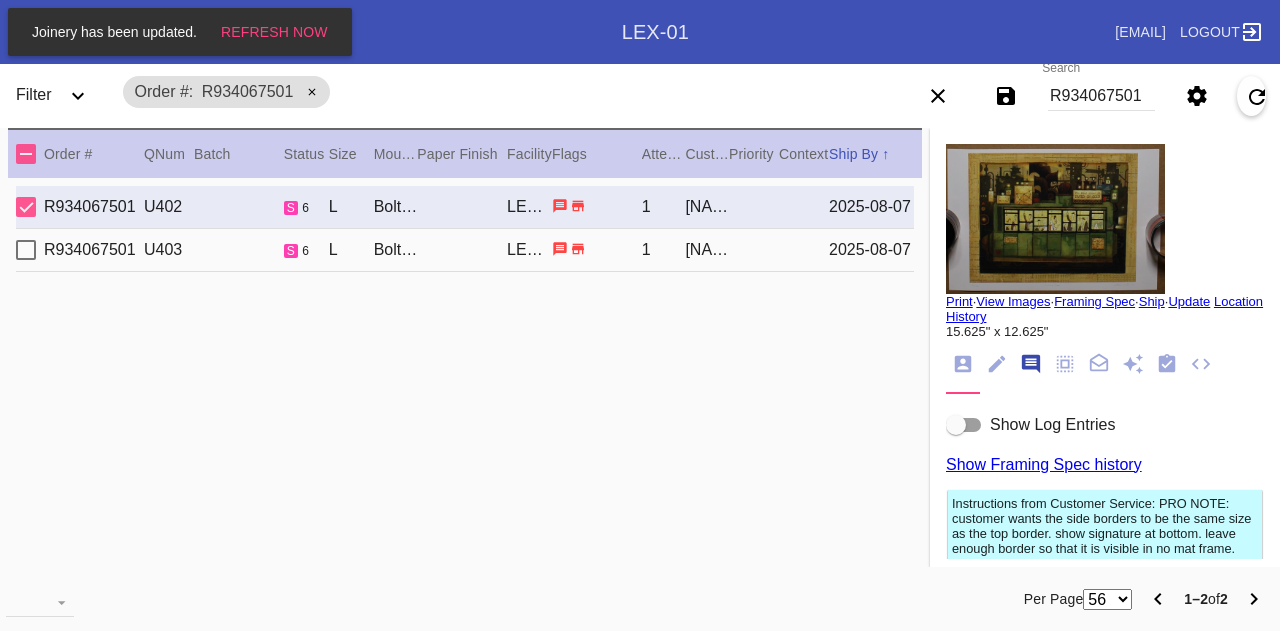 scroll, scrollTop: 122, scrollLeft: 0, axis: vertical 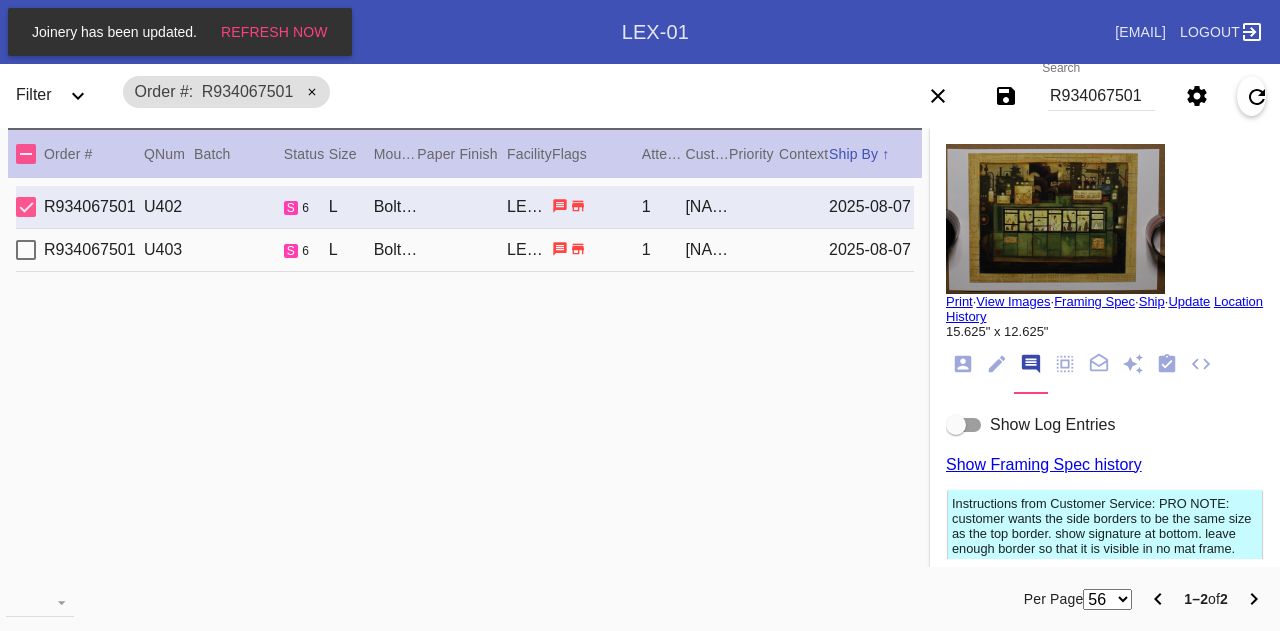 click on "Show Log Entries" at bounding box center [1052, 424] 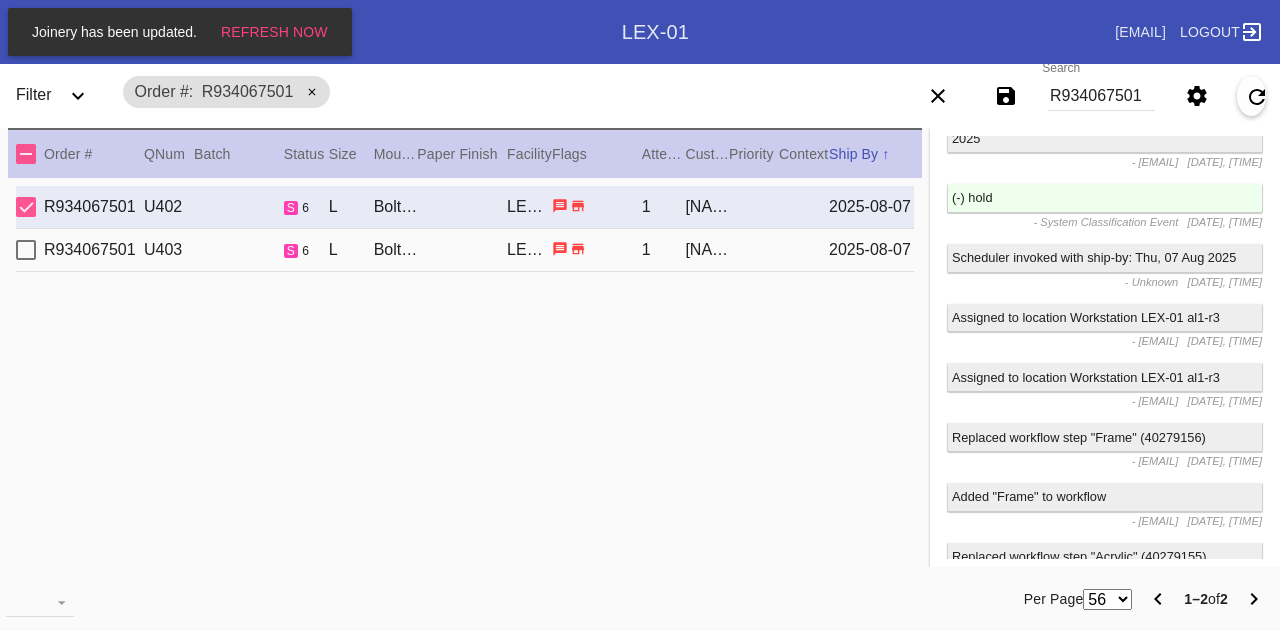 scroll, scrollTop: 7063, scrollLeft: 0, axis: vertical 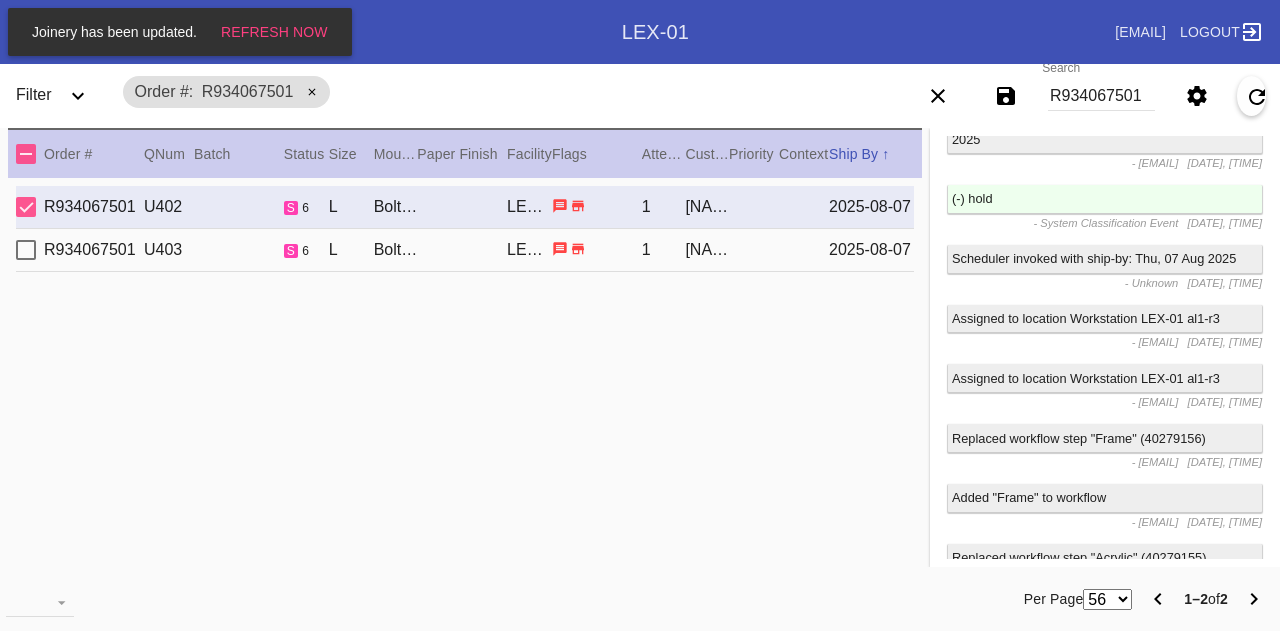 drag, startPoint x: 1019, startPoint y: 471, endPoint x: 1074, endPoint y: 544, distance: 91.400215 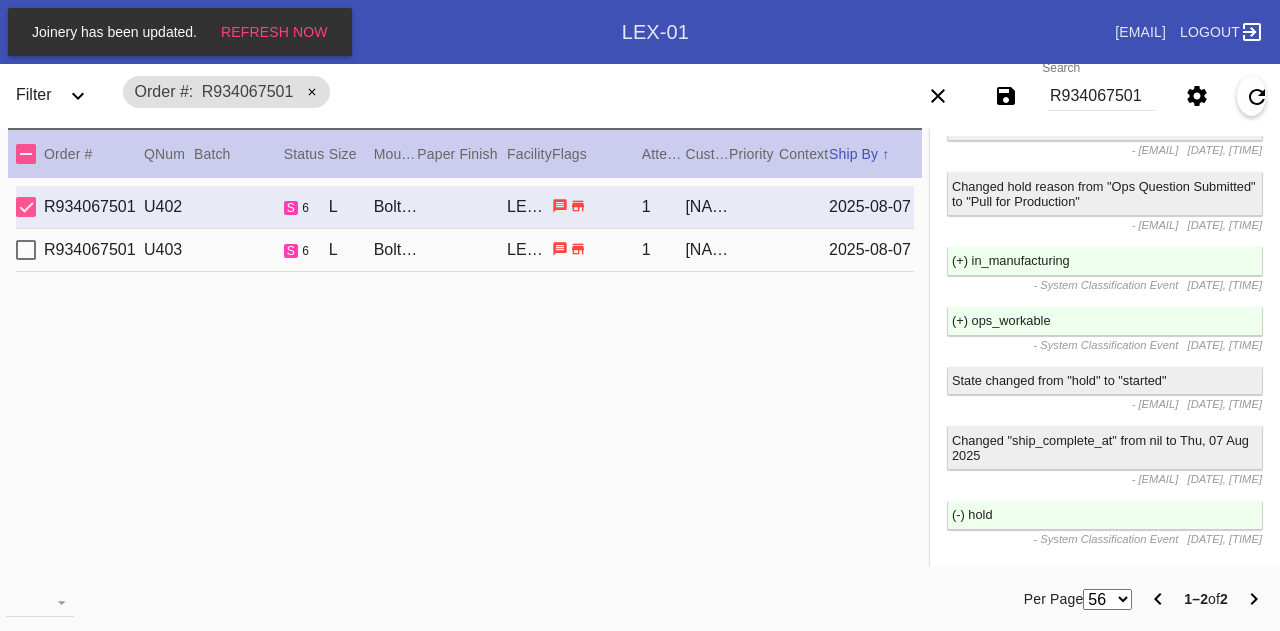 scroll, scrollTop: 6742, scrollLeft: 0, axis: vertical 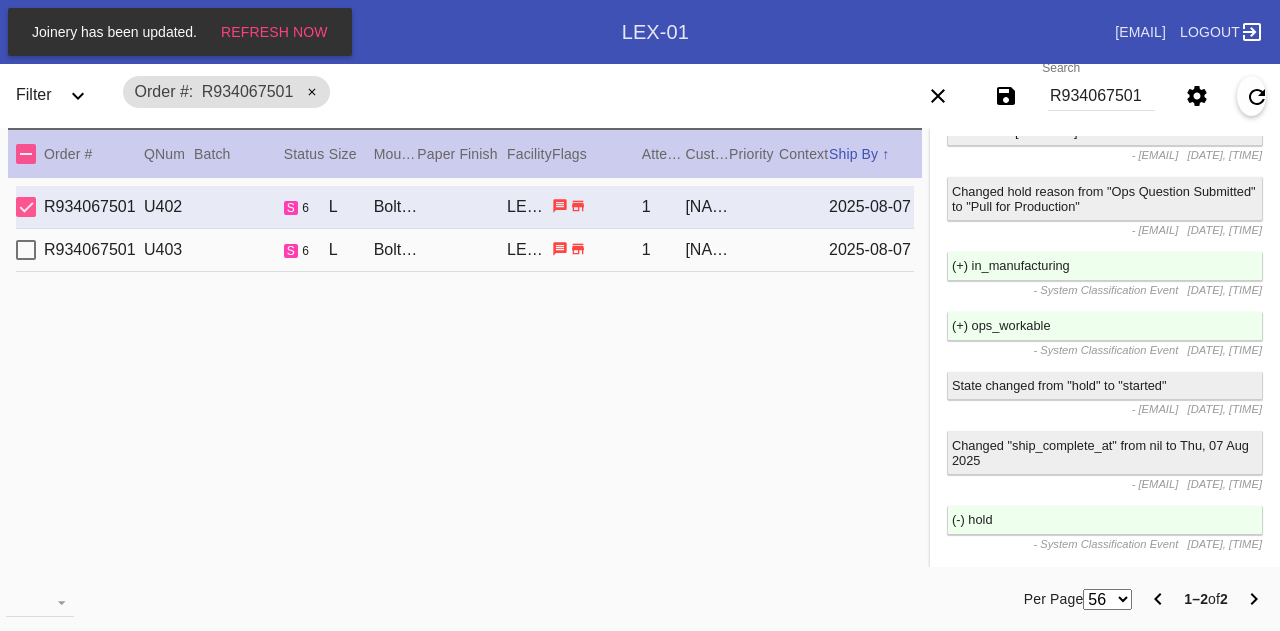 click on "Changed hold reason from "Ops Question Submitted" to "Pull for Production"
- tonya@framebridge.com
8/5/2025, 7:56:07 AM" at bounding box center (1105, 210) 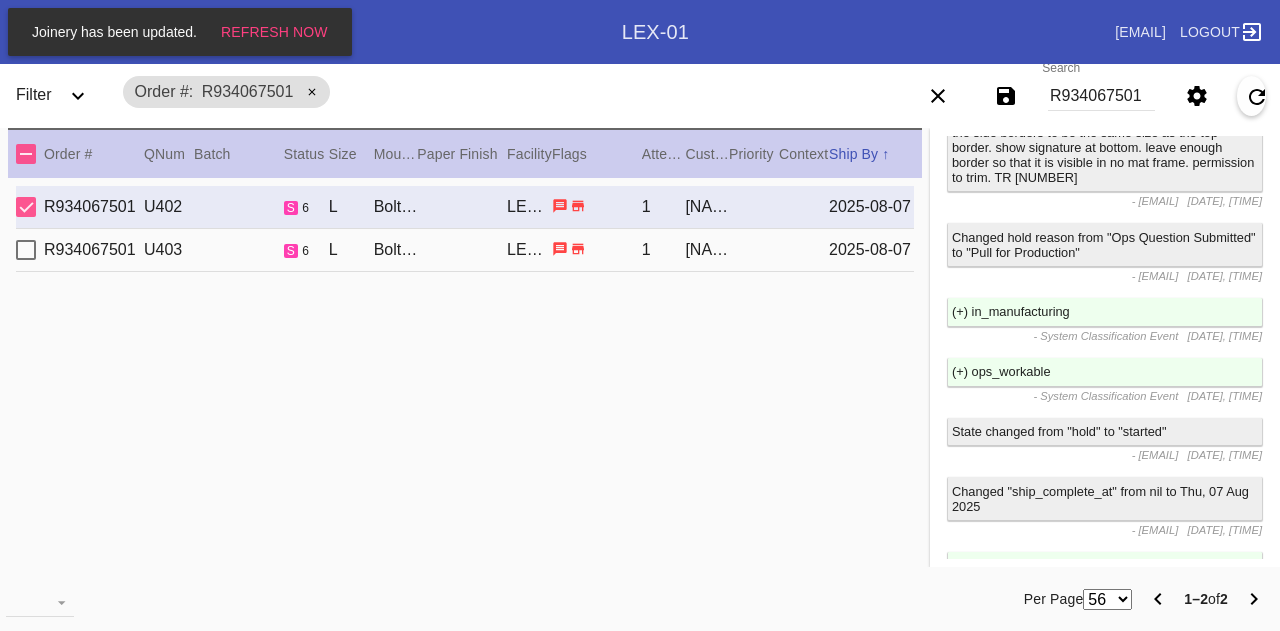 scroll, scrollTop: 6694, scrollLeft: 0, axis: vertical 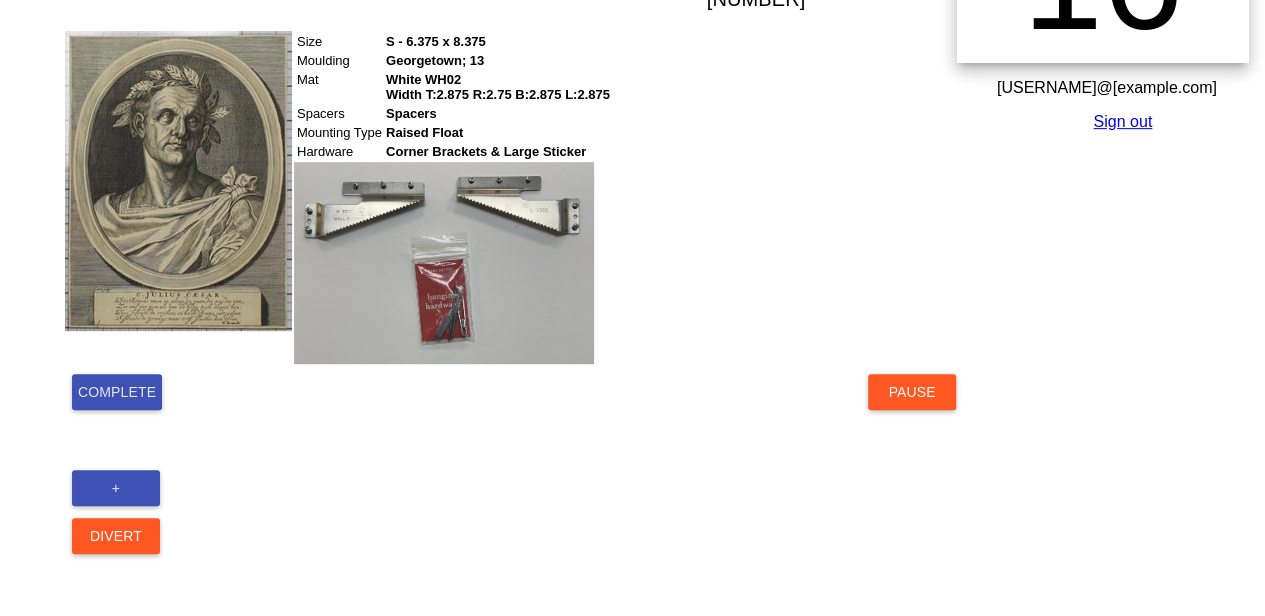 click on "Complete" at bounding box center [117, 392] 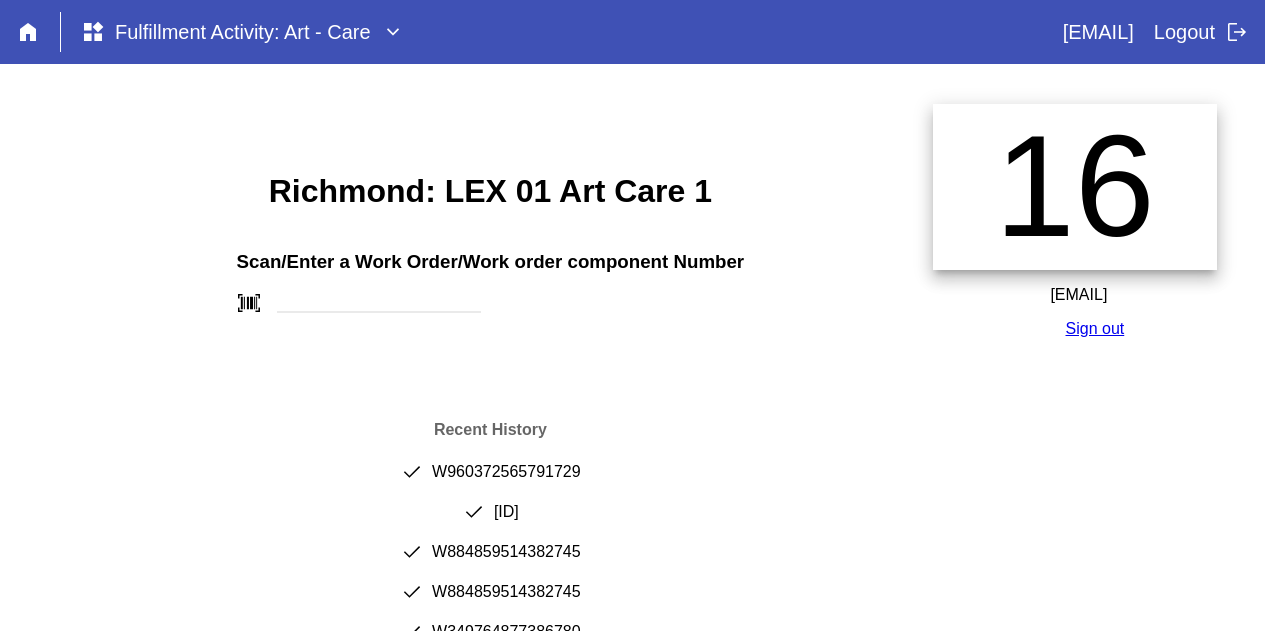 scroll, scrollTop: 0, scrollLeft: 0, axis: both 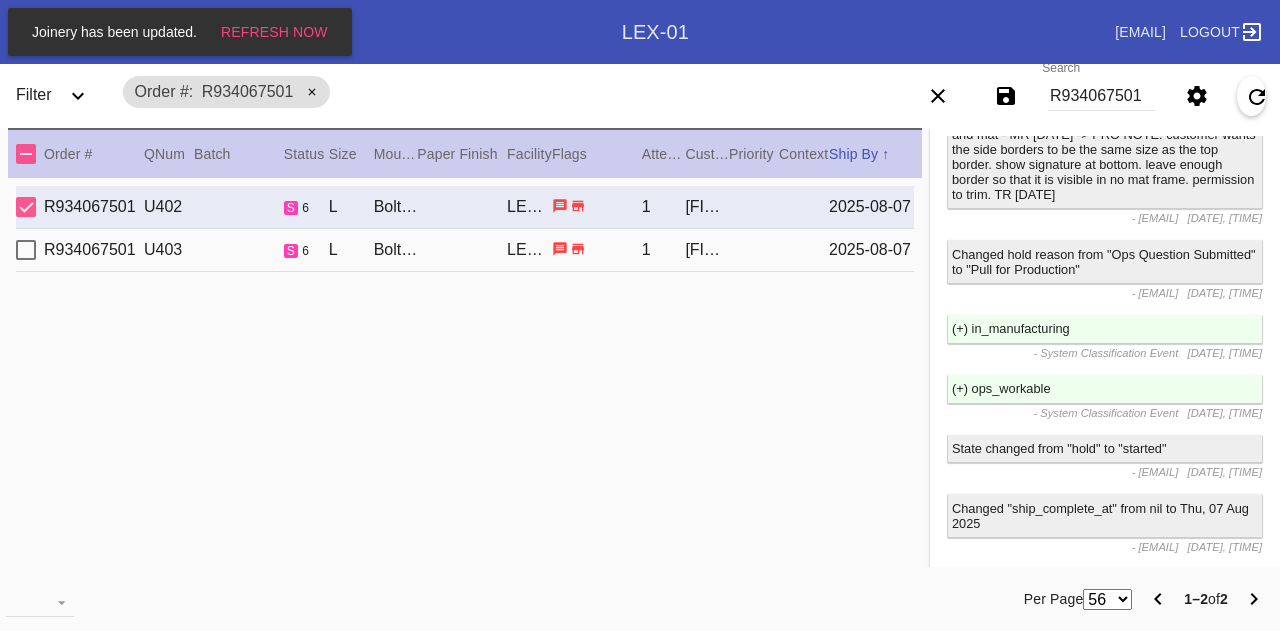 click on "R934067501" at bounding box center [1101, 96] 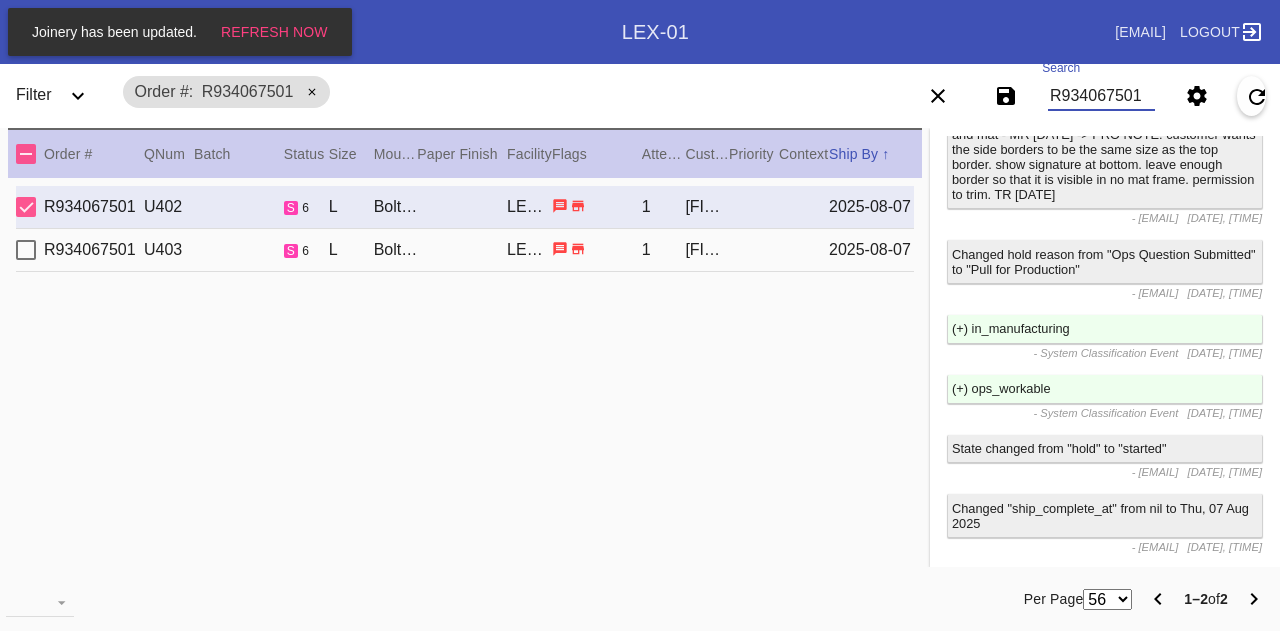 click on "R934067501" at bounding box center [1101, 96] 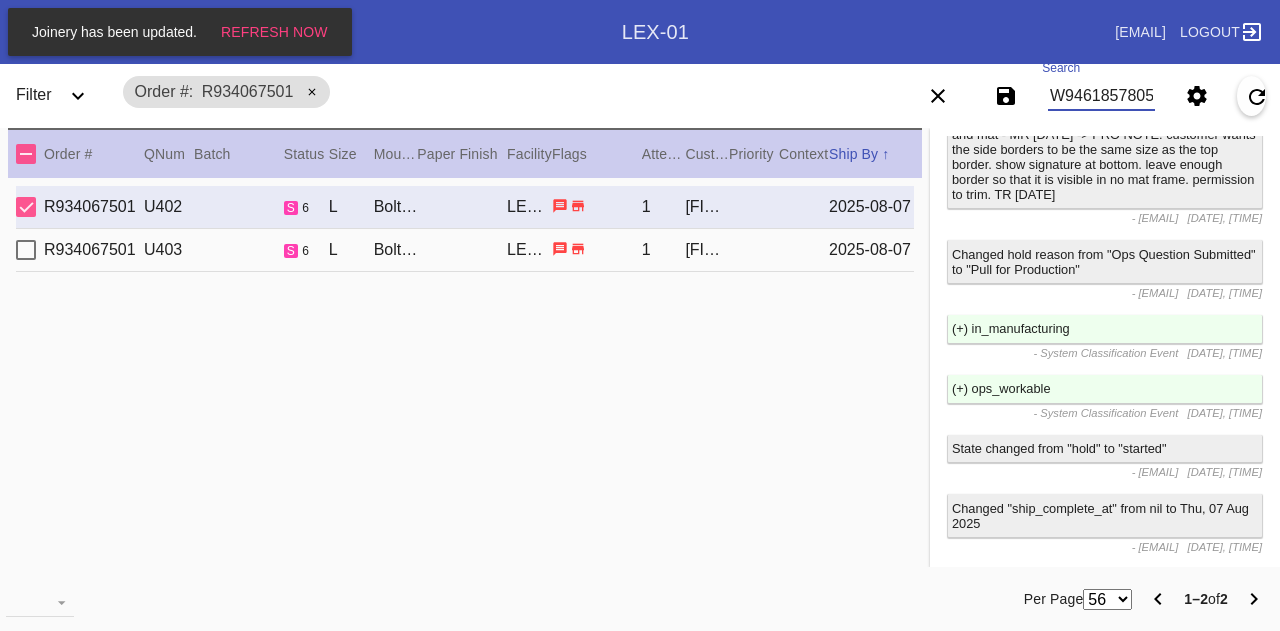 scroll, scrollTop: 0, scrollLeft: 45, axis: horizontal 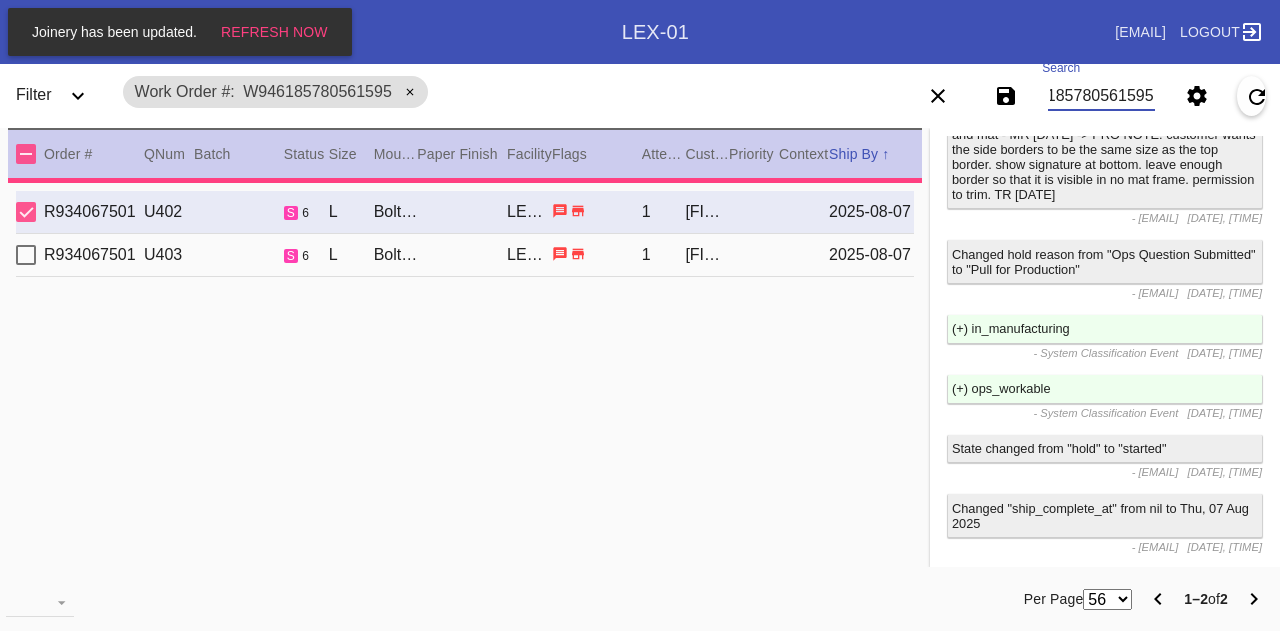 type on "PRO NOTE: Frame in Valencia Deep. Instead of mounting the canvas right at the edge of the lip, drop it back .25" into the frame. Reach out to [PERSON] for any questions. DC [DATE]" 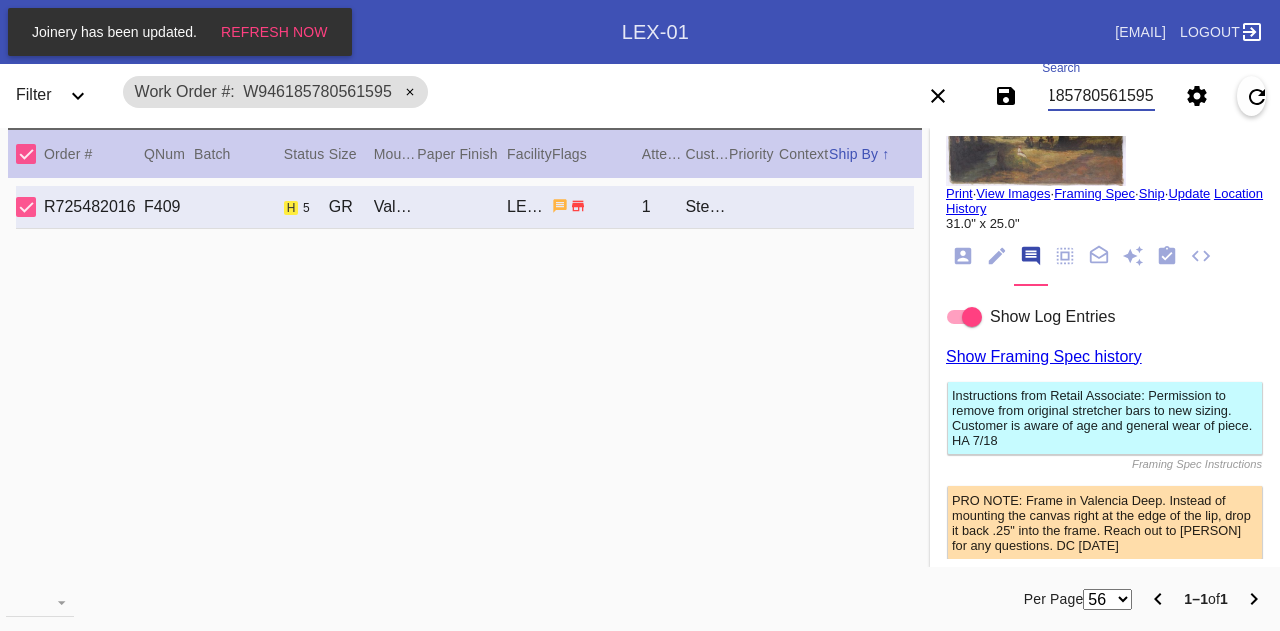 scroll, scrollTop: 0, scrollLeft: 0, axis: both 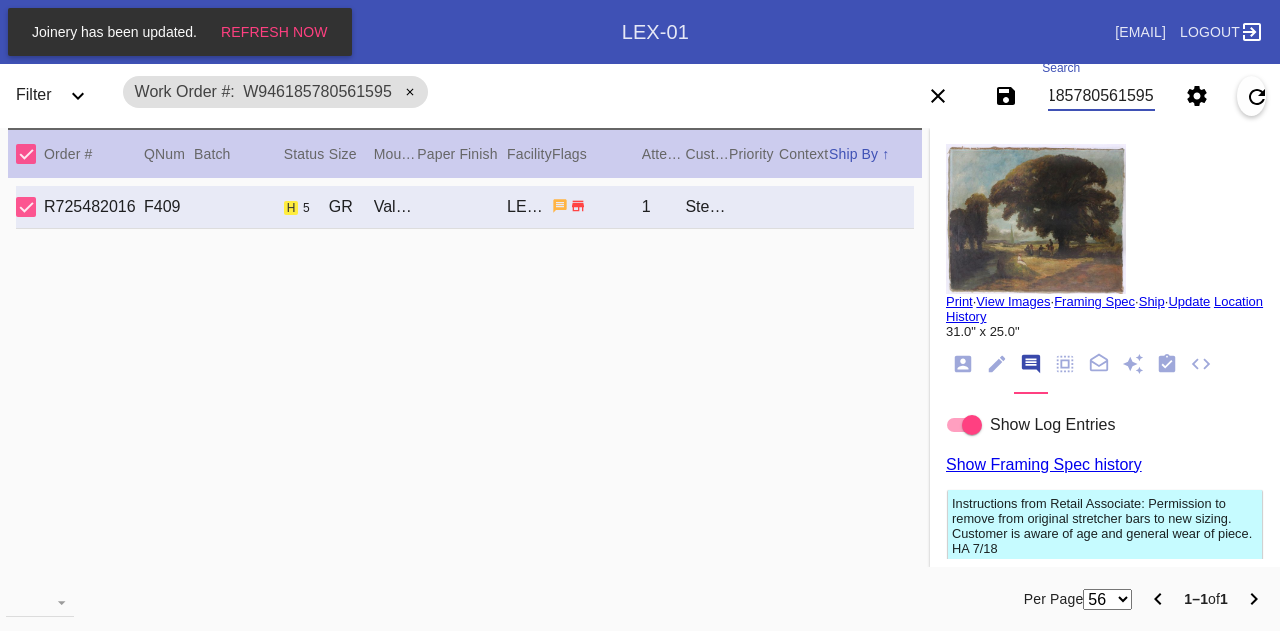 type on "W946185780561595" 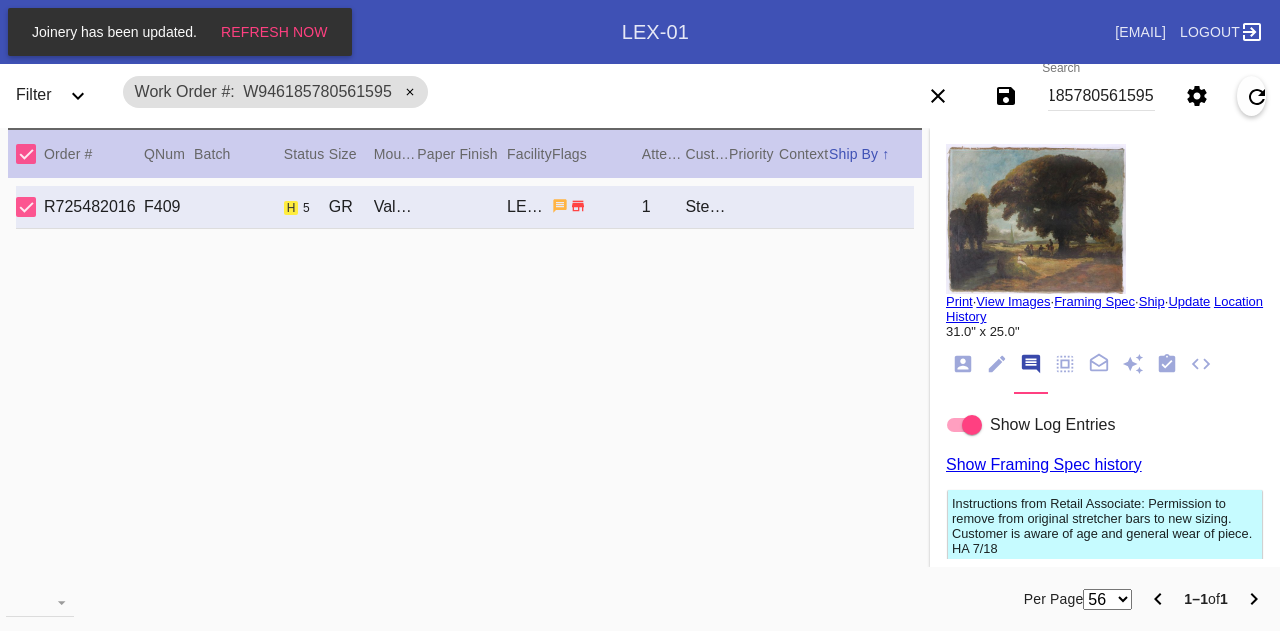 scroll, scrollTop: 0, scrollLeft: 0, axis: both 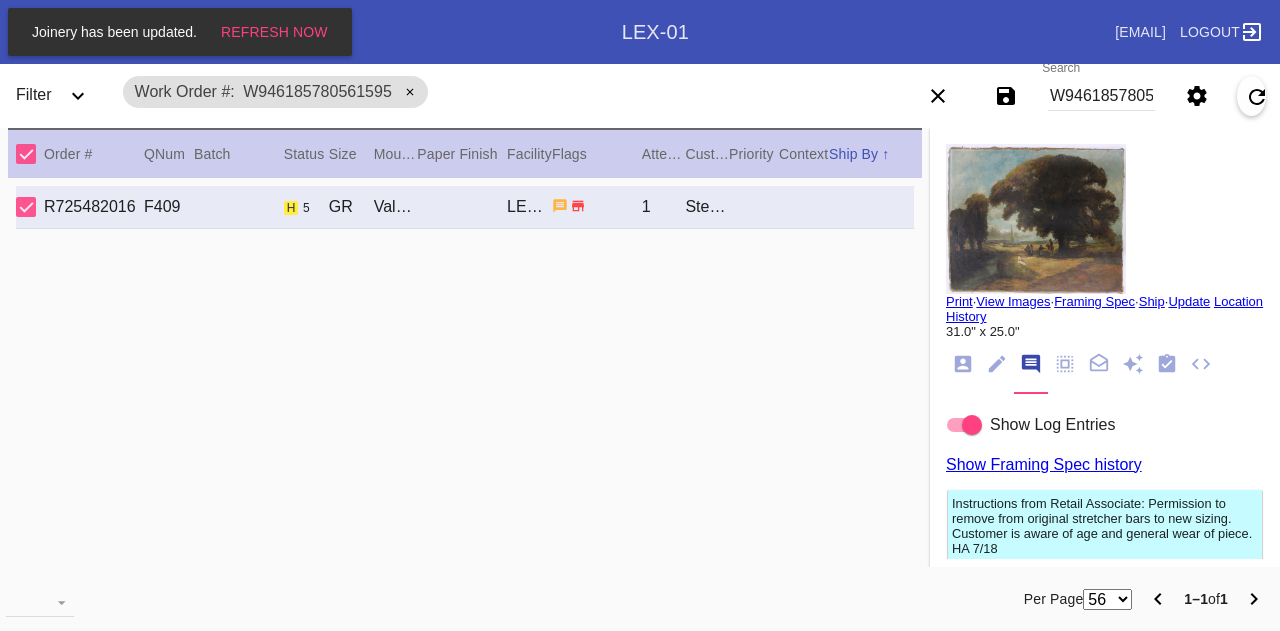 click at bounding box center (1036, 219) 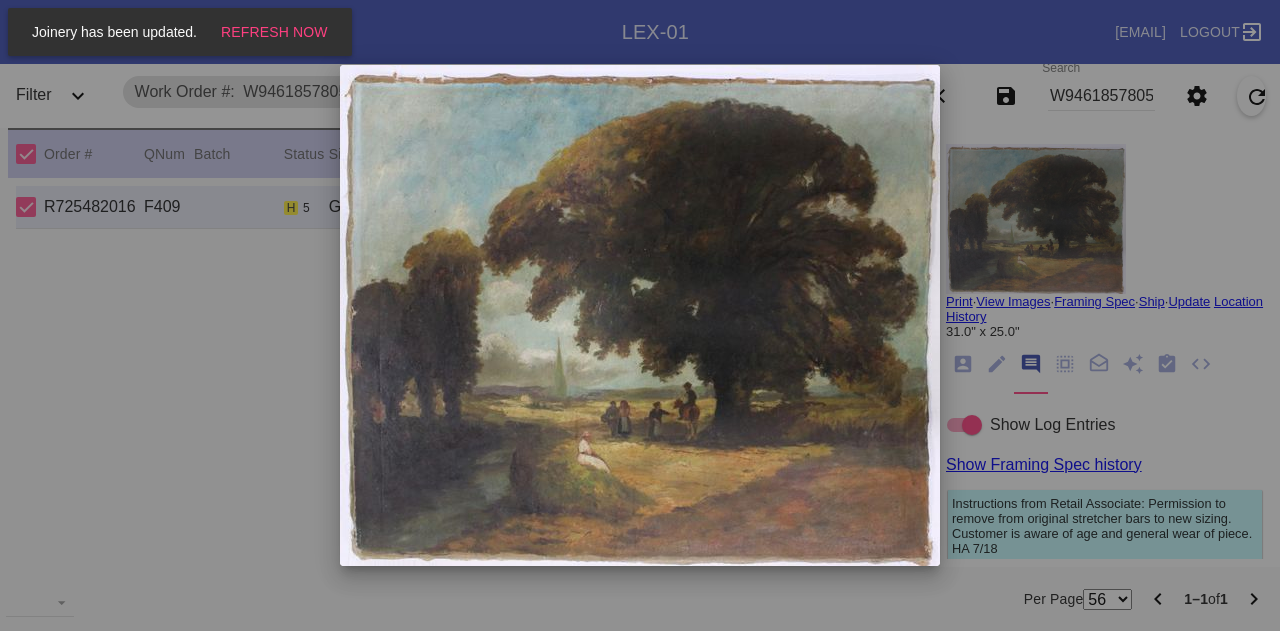 click at bounding box center (640, 315) 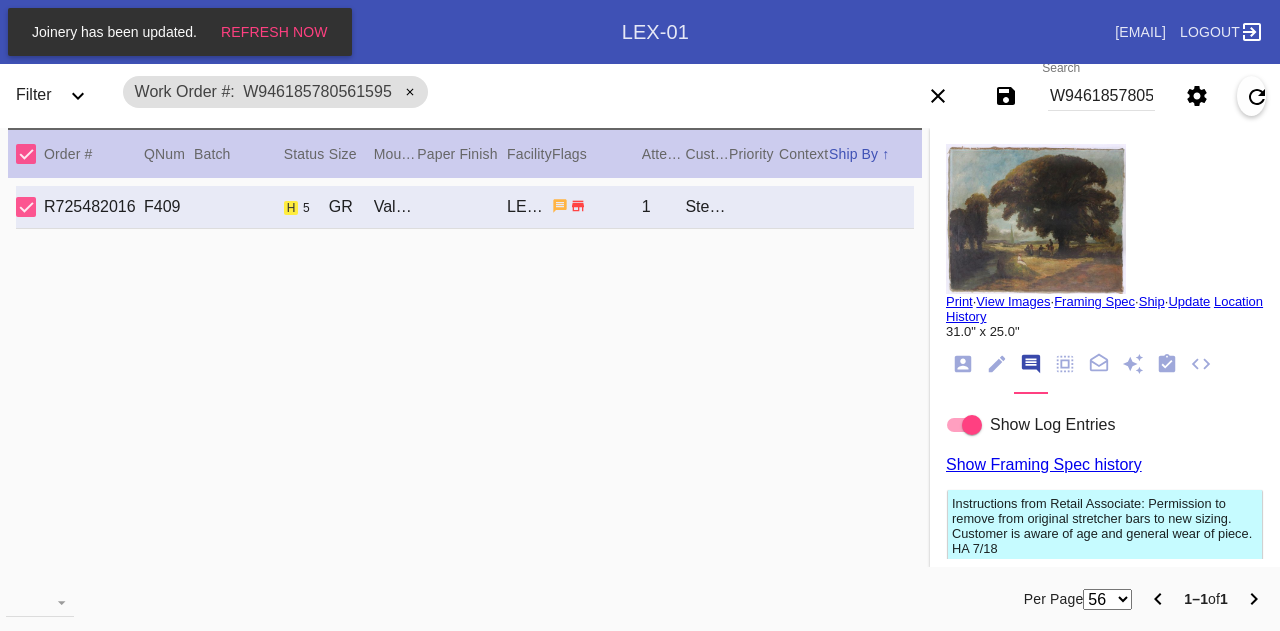 click on "Print" at bounding box center [959, 301] 